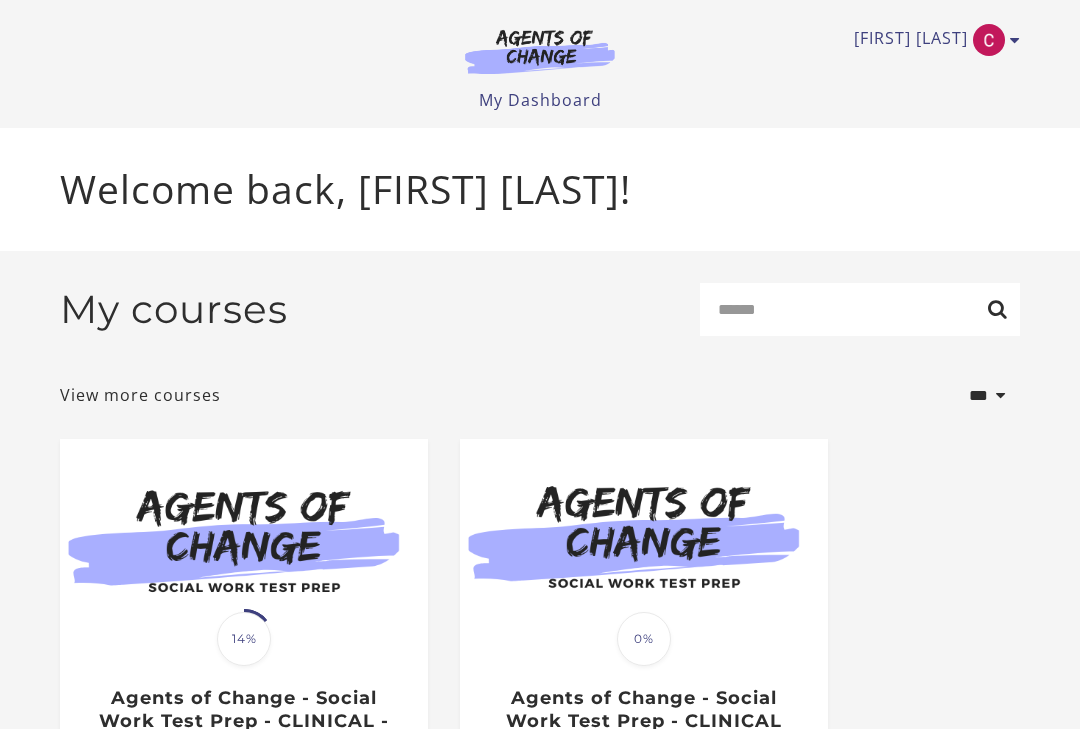 scroll, scrollTop: 0, scrollLeft: 0, axis: both 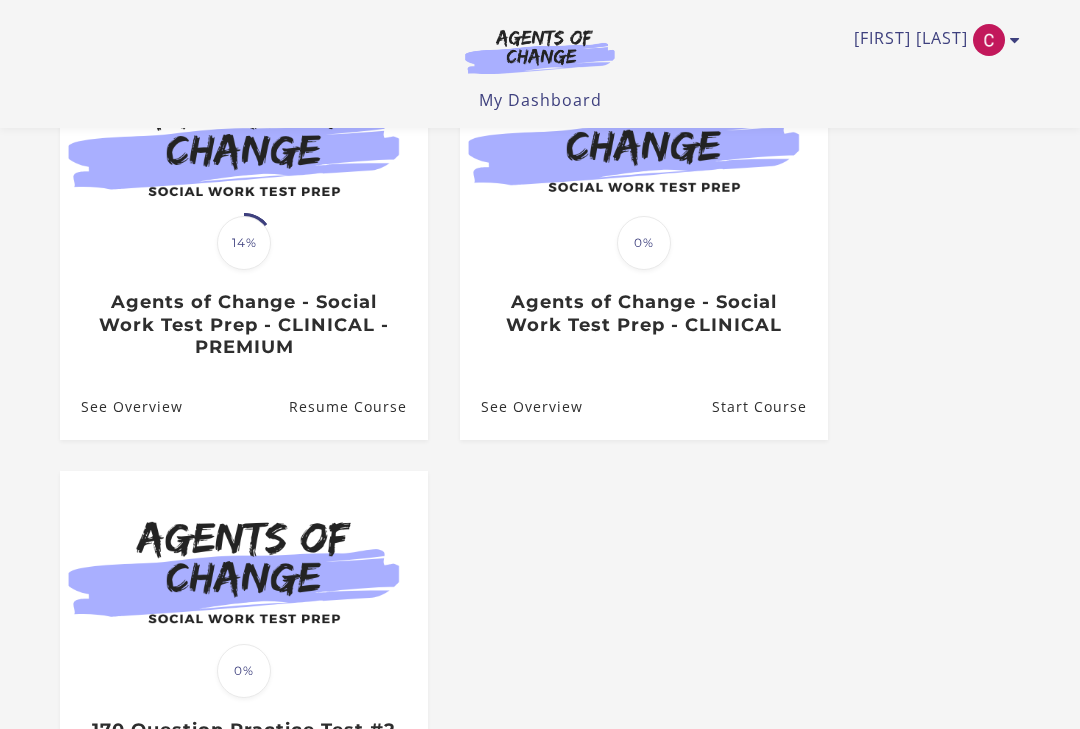 click on "Agents of Change - Social Work Test Prep - CLINICAL - PREMIUM" at bounding box center [243, 325] 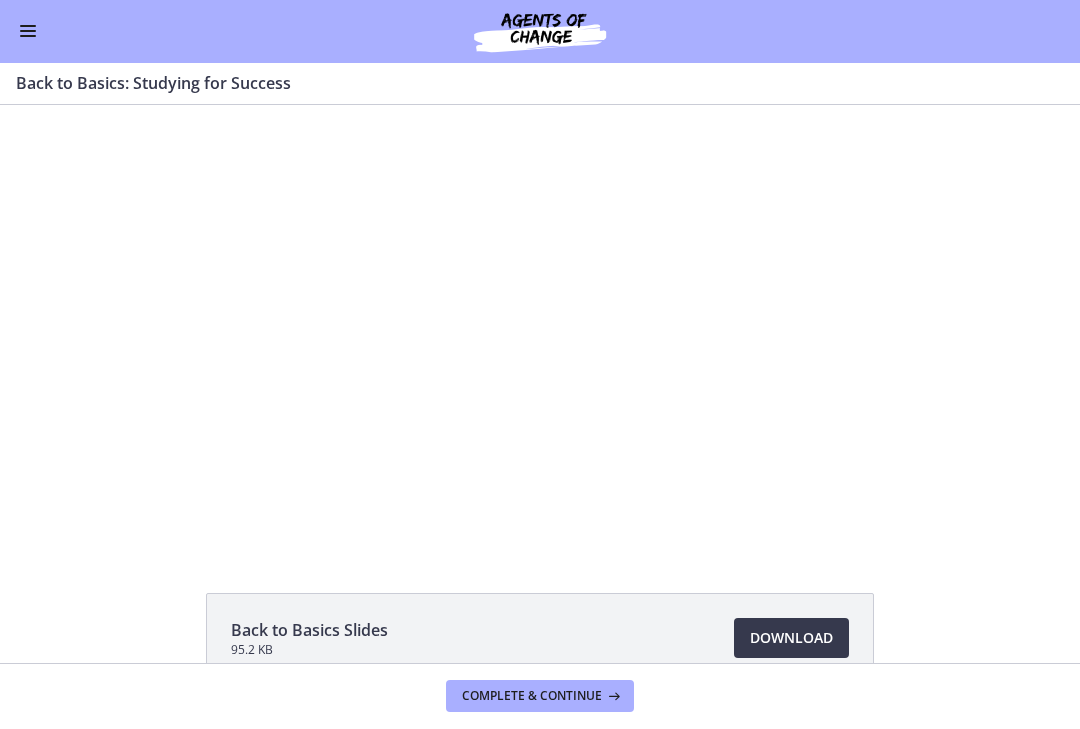 scroll, scrollTop: 0, scrollLeft: 0, axis: both 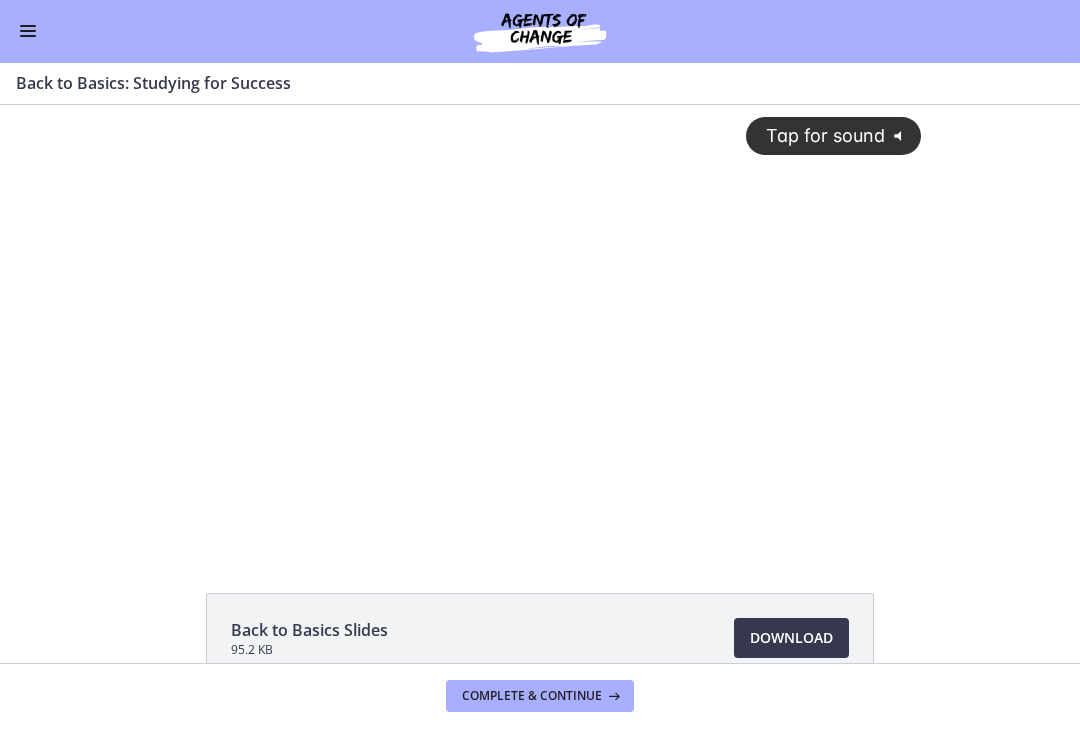 click on "Go to Dashboard" at bounding box center [540, 32] 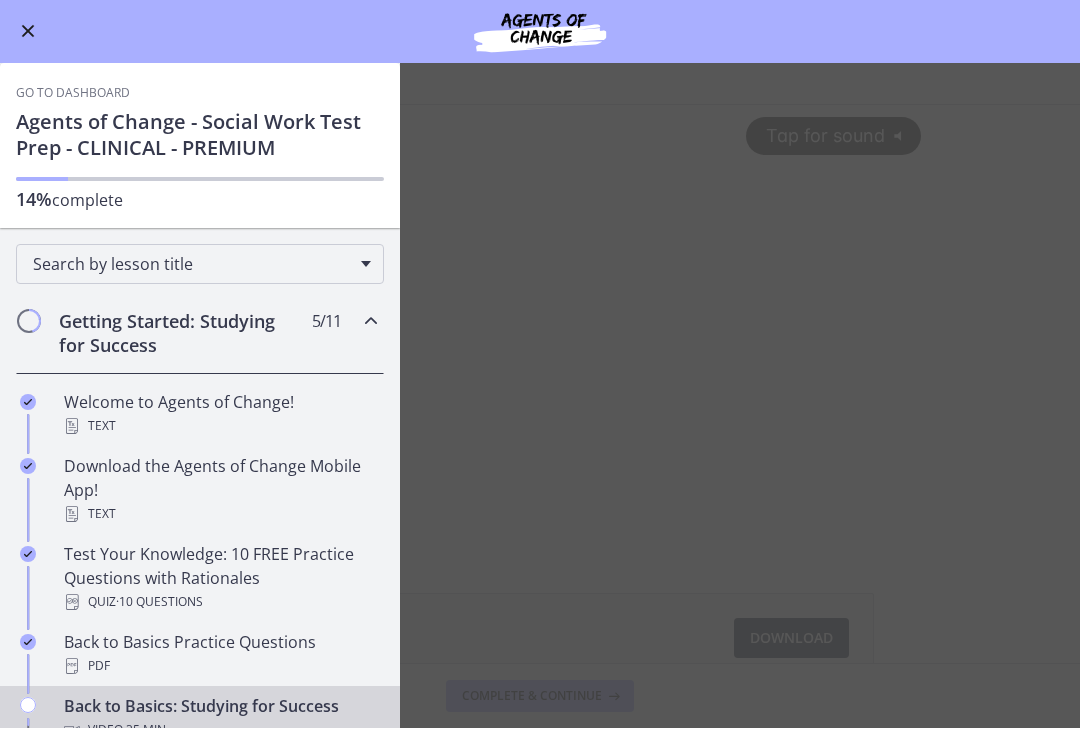 click at bounding box center (371, 322) 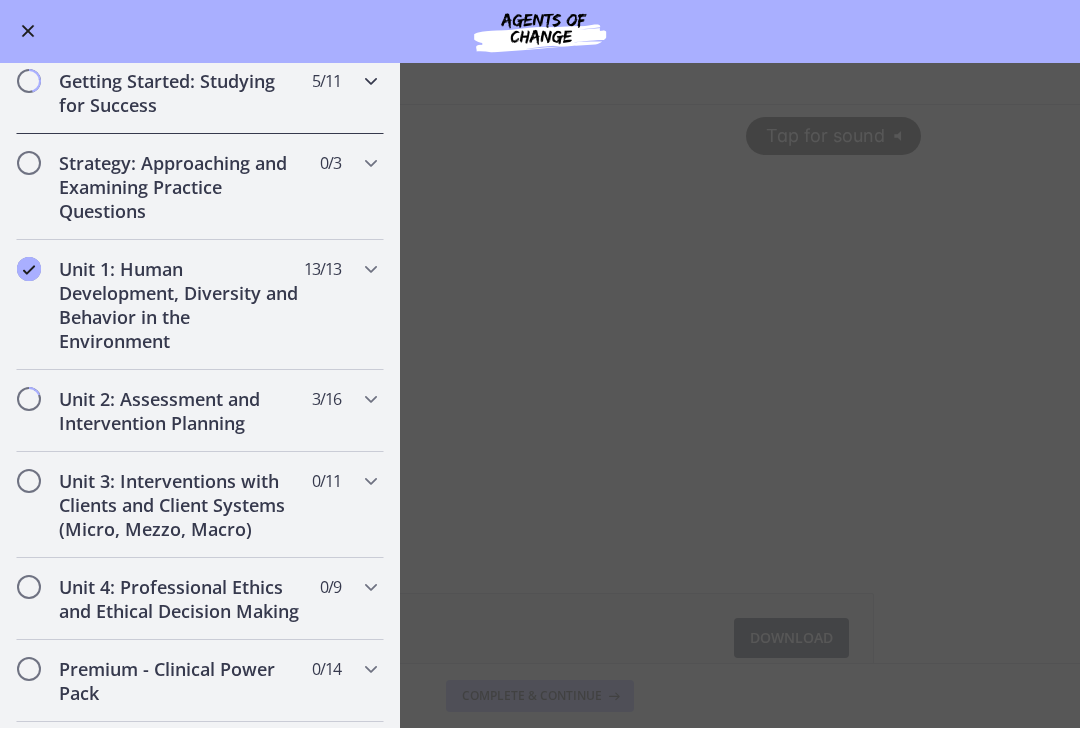 scroll, scrollTop: 242, scrollLeft: 0, axis: vertical 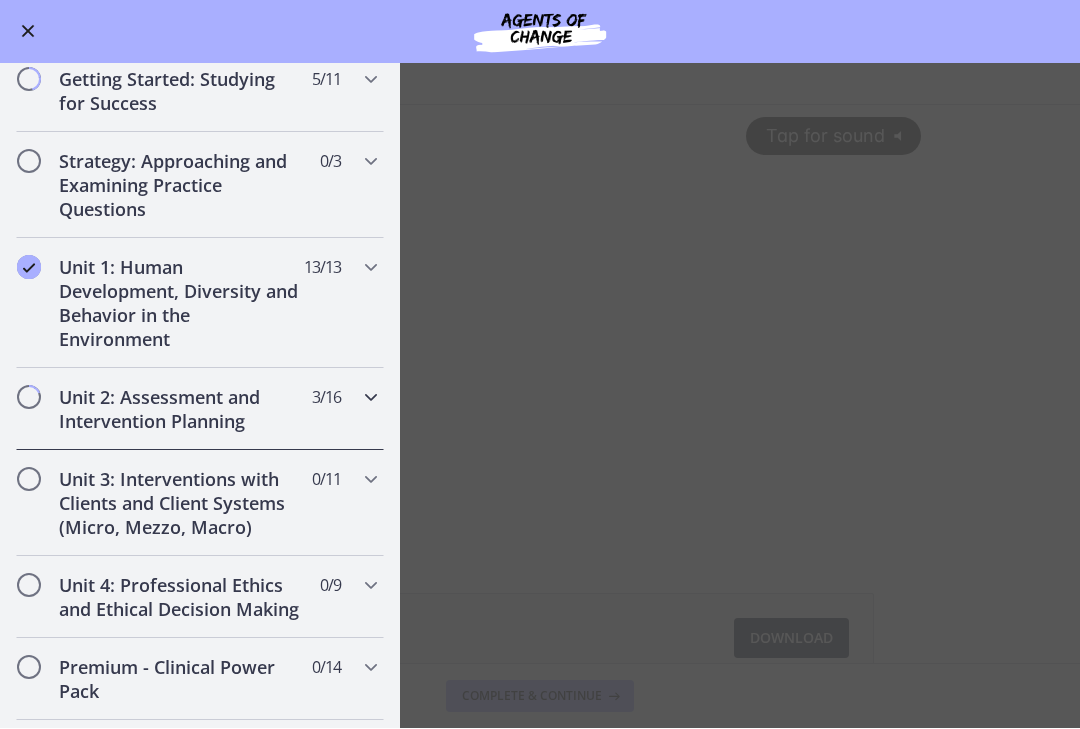 click on "Unit 2: Assessment and Intervention Planning" at bounding box center (181, 410) 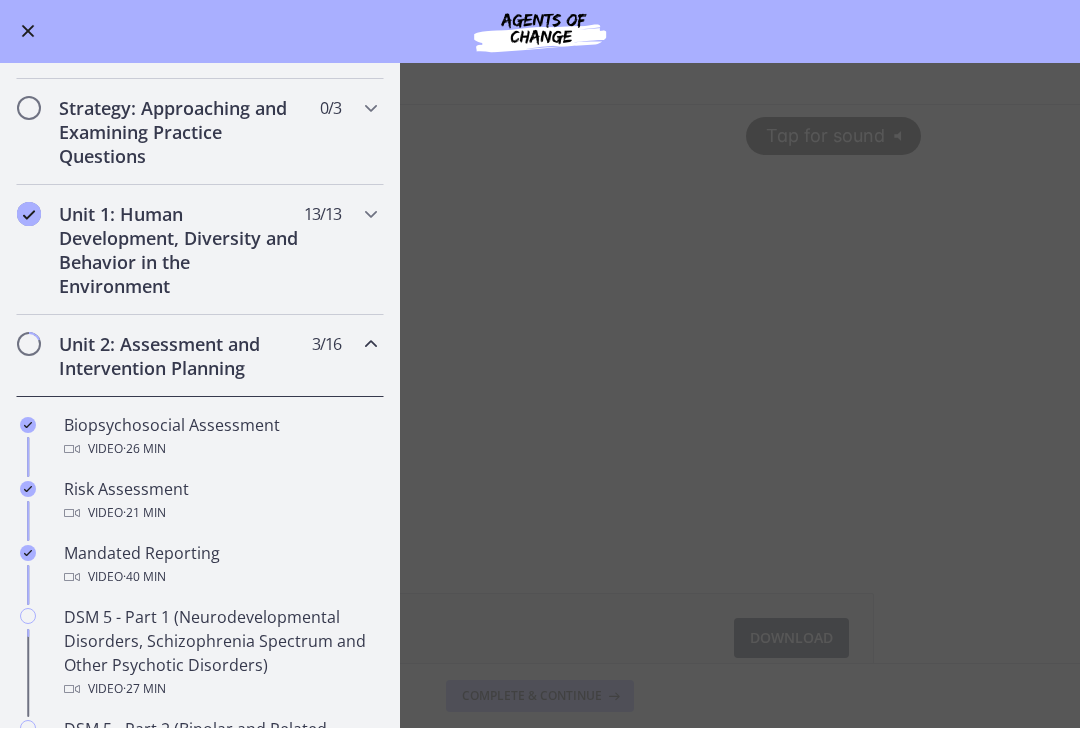 scroll, scrollTop: 302, scrollLeft: 0, axis: vertical 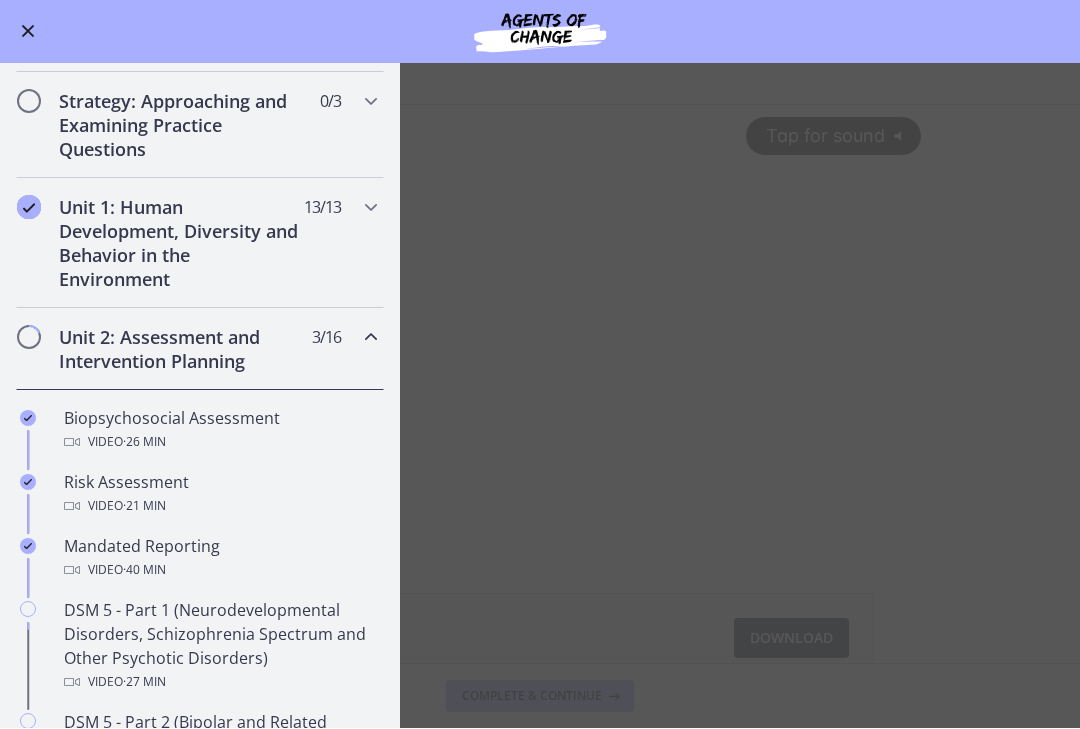 click on "Mandated Reporting
Video
·  40 min" at bounding box center [220, 559] 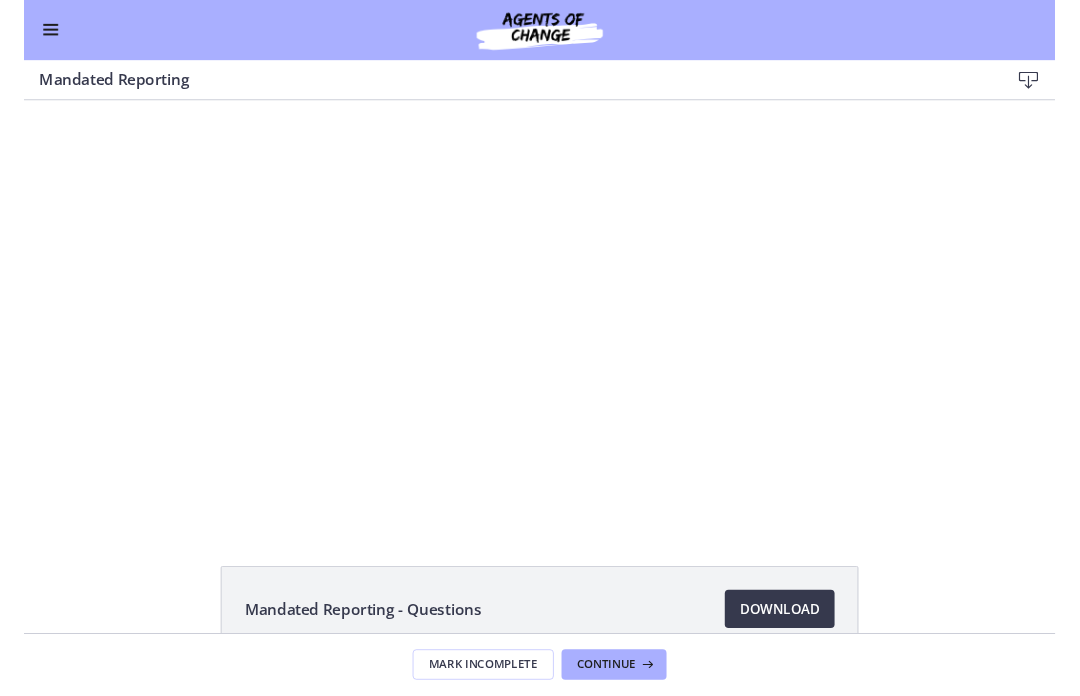 scroll, scrollTop: 0, scrollLeft: 0, axis: both 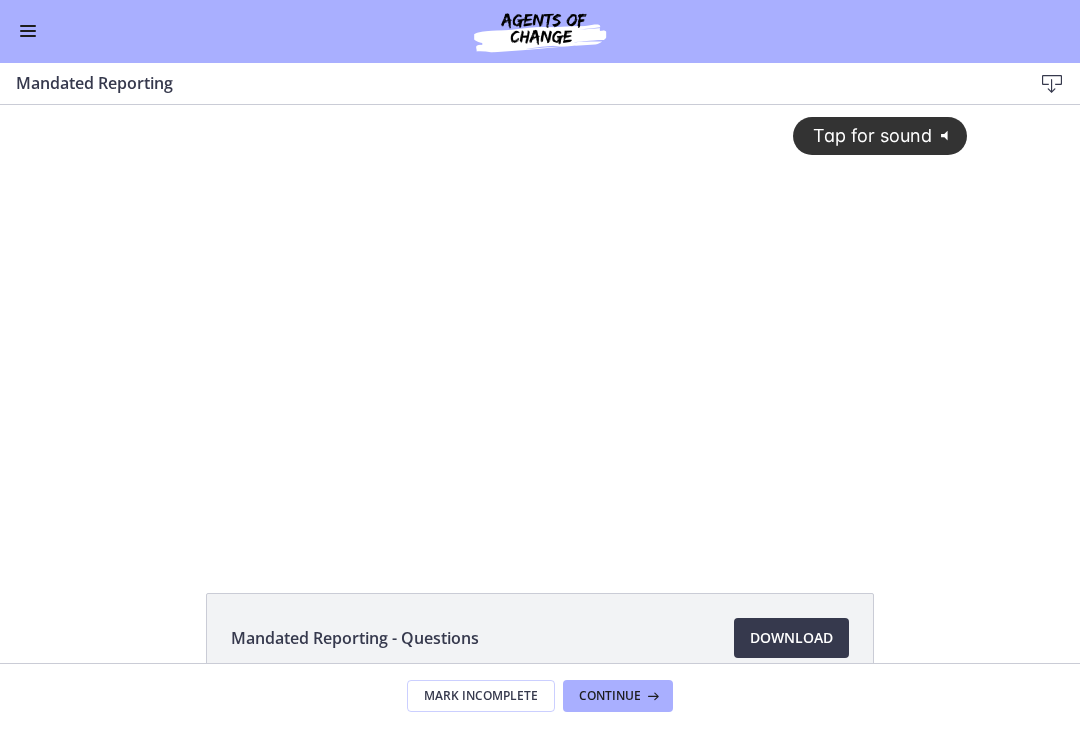 click on "Tap for sound" at bounding box center (863, 135) 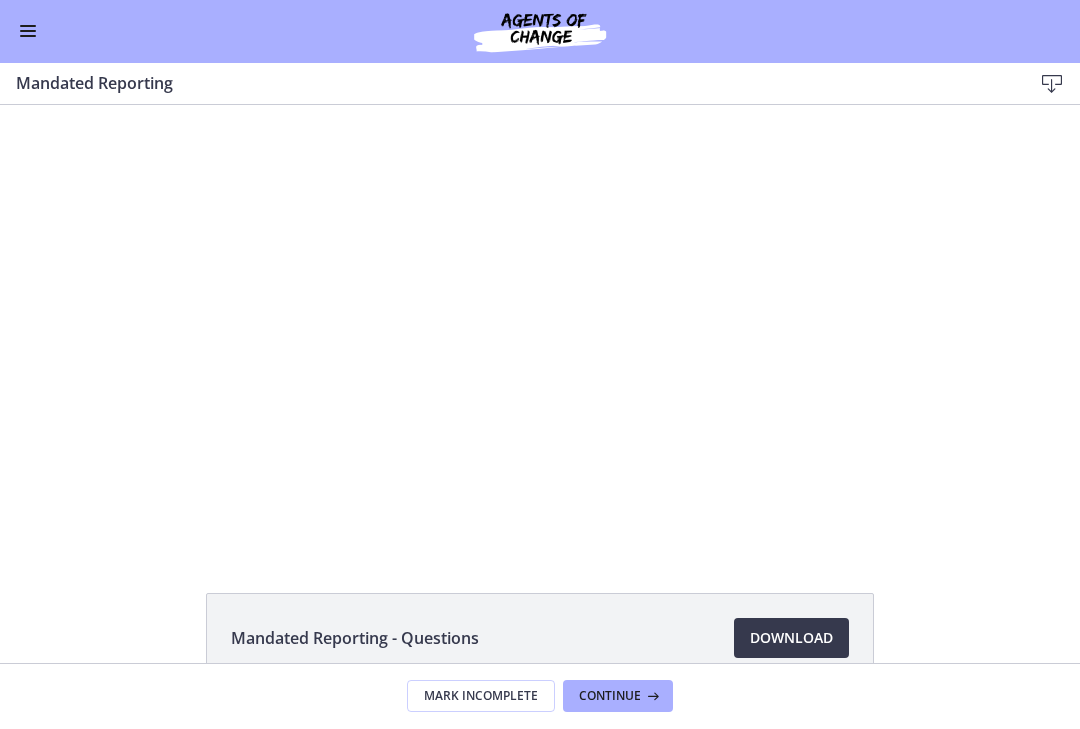 click at bounding box center (540, 326) 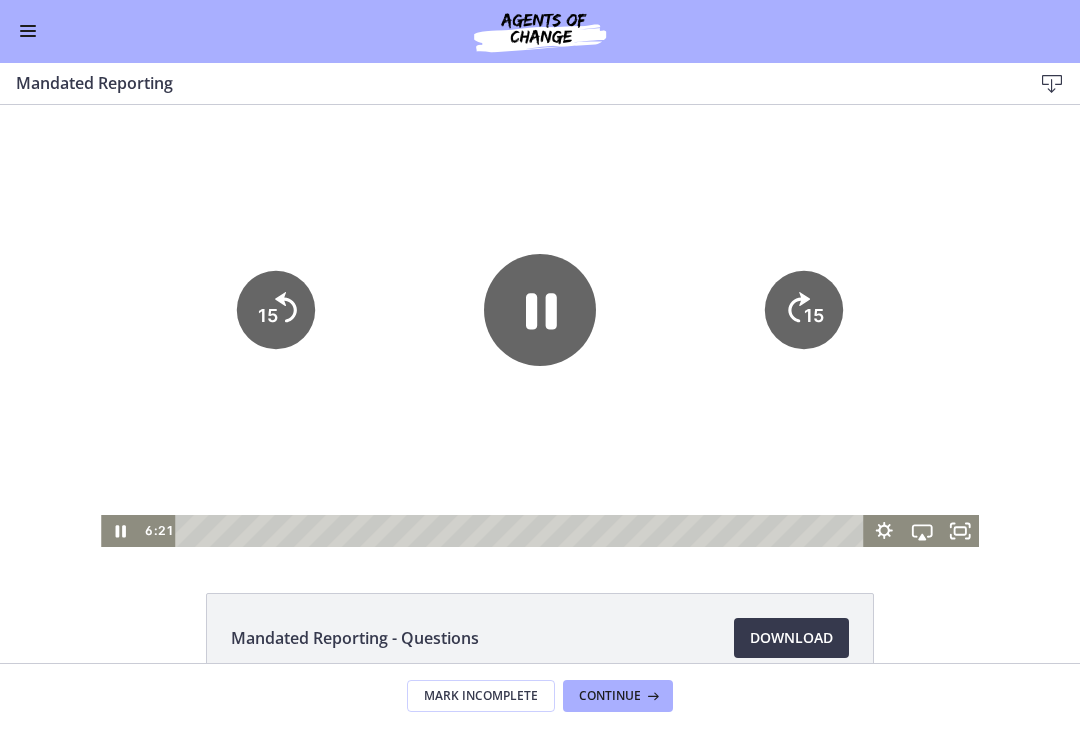 click 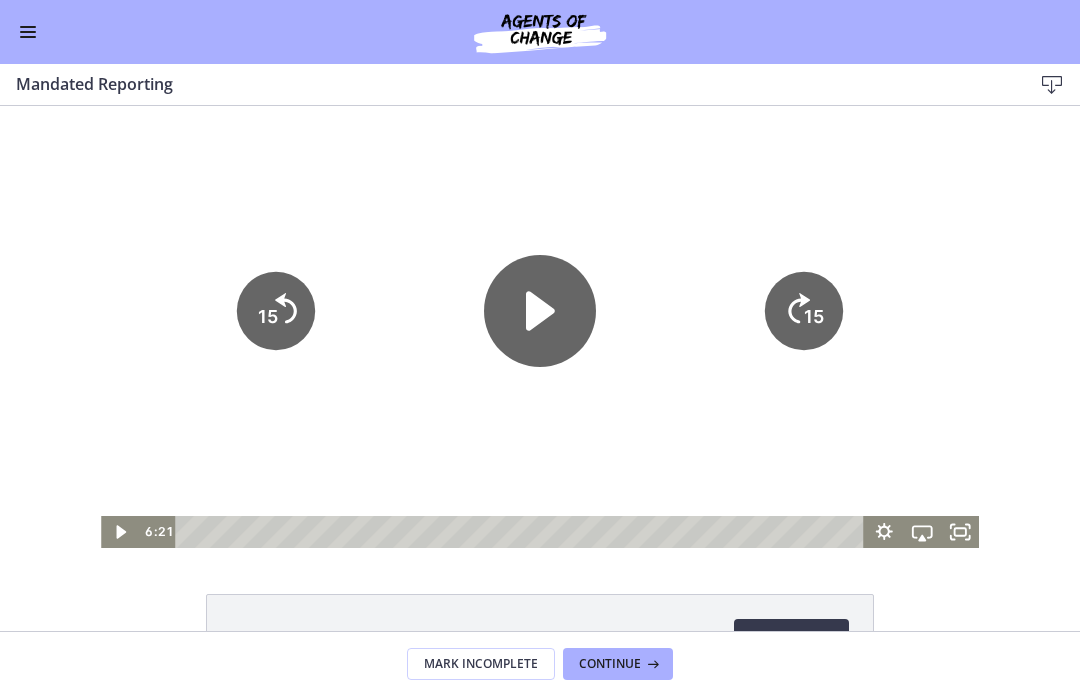 click 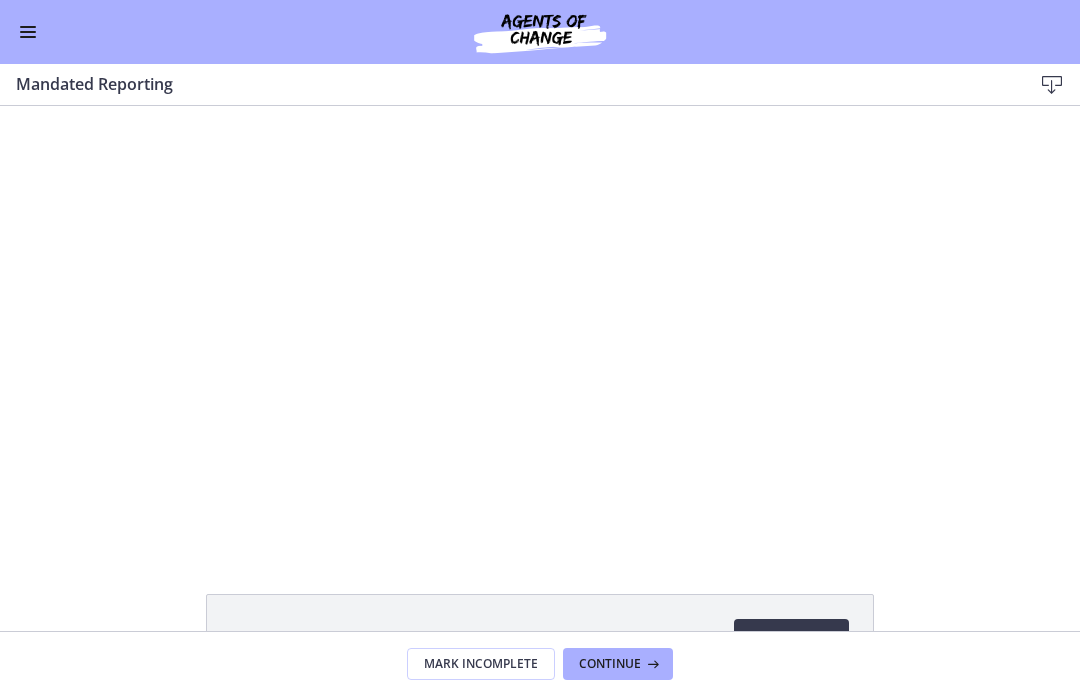 click at bounding box center (540, 327) 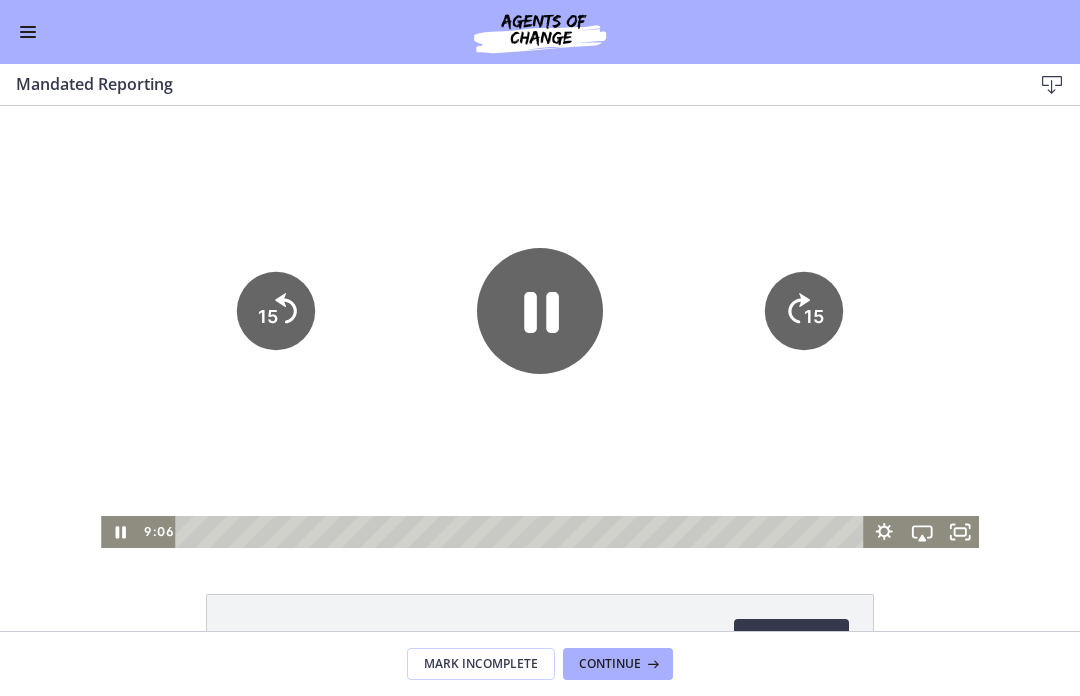 click 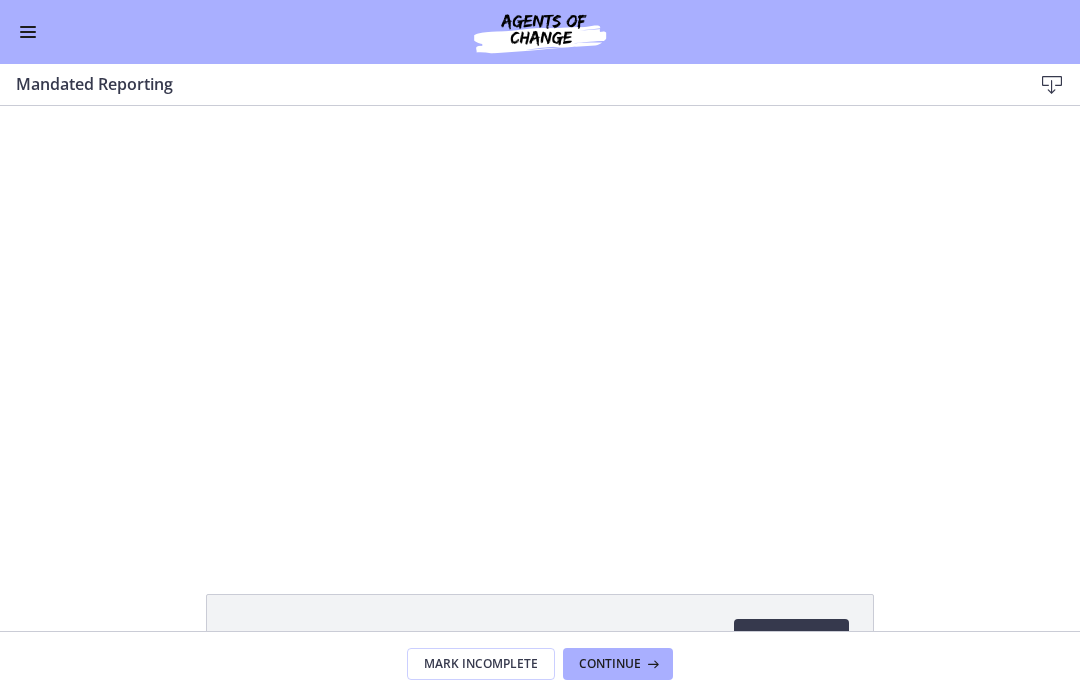 click at bounding box center (540, 327) 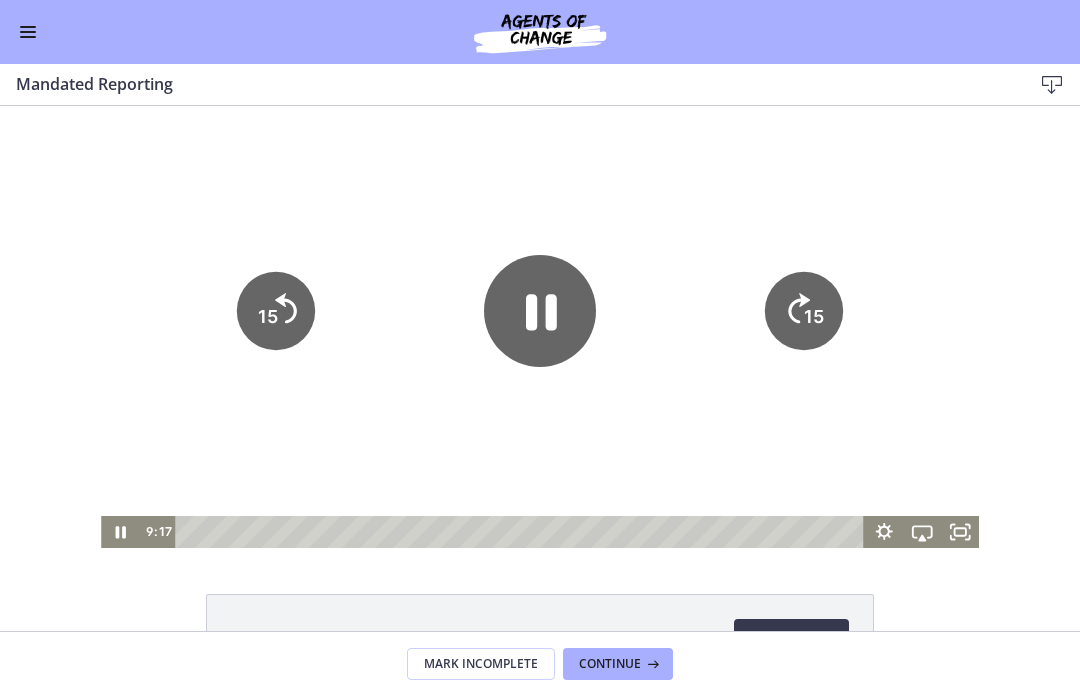 click 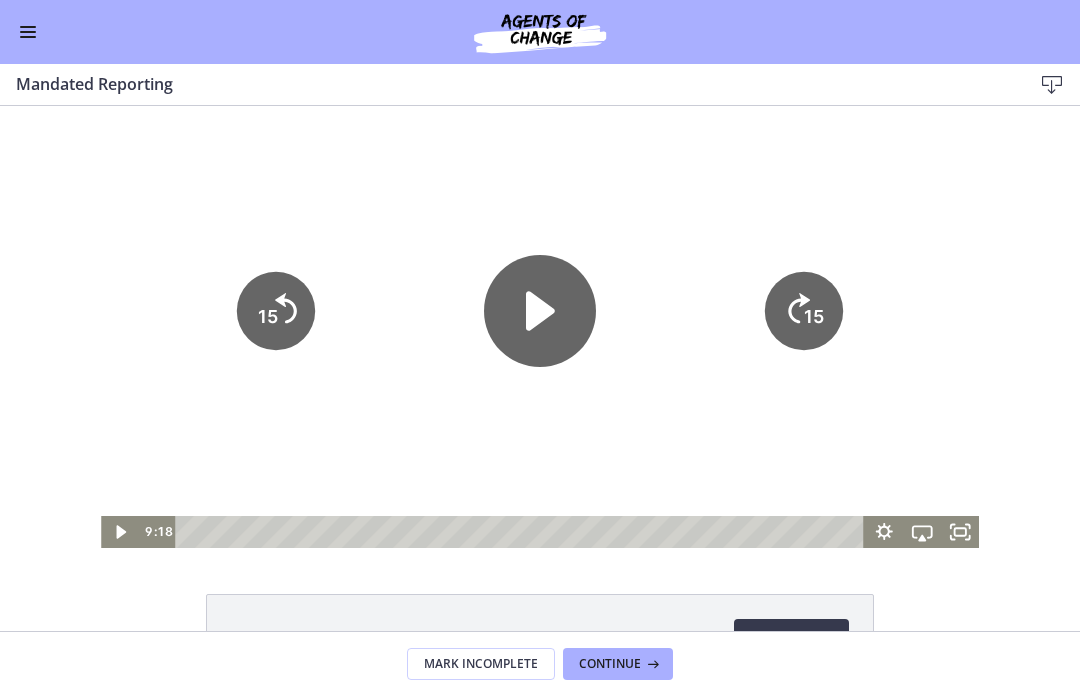 click 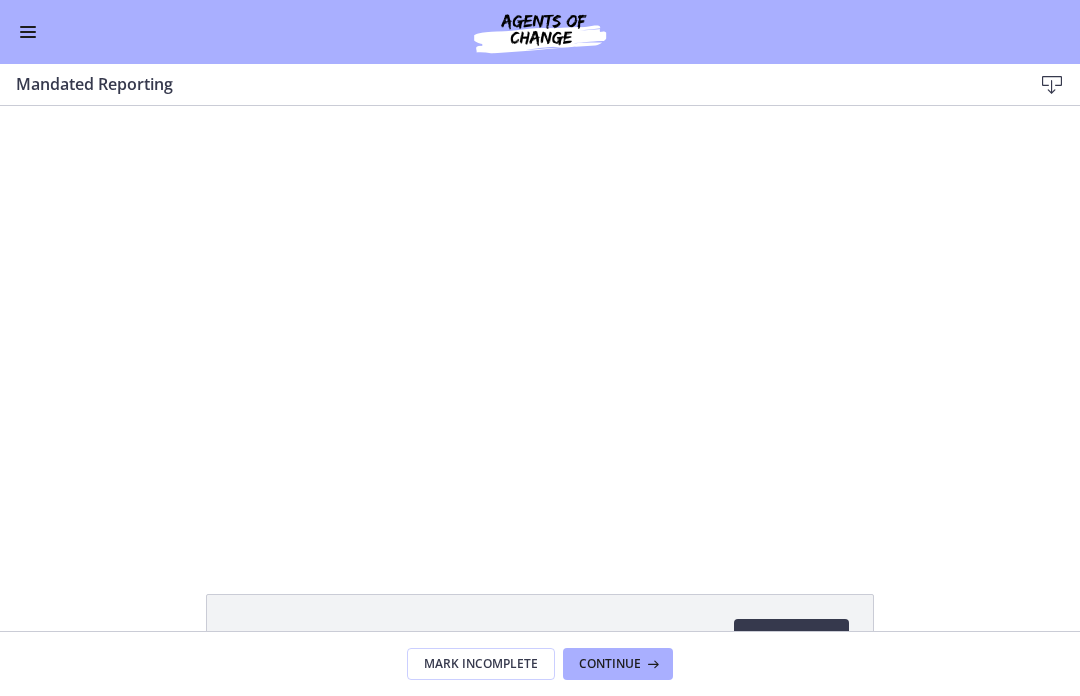 click at bounding box center [540, 327] 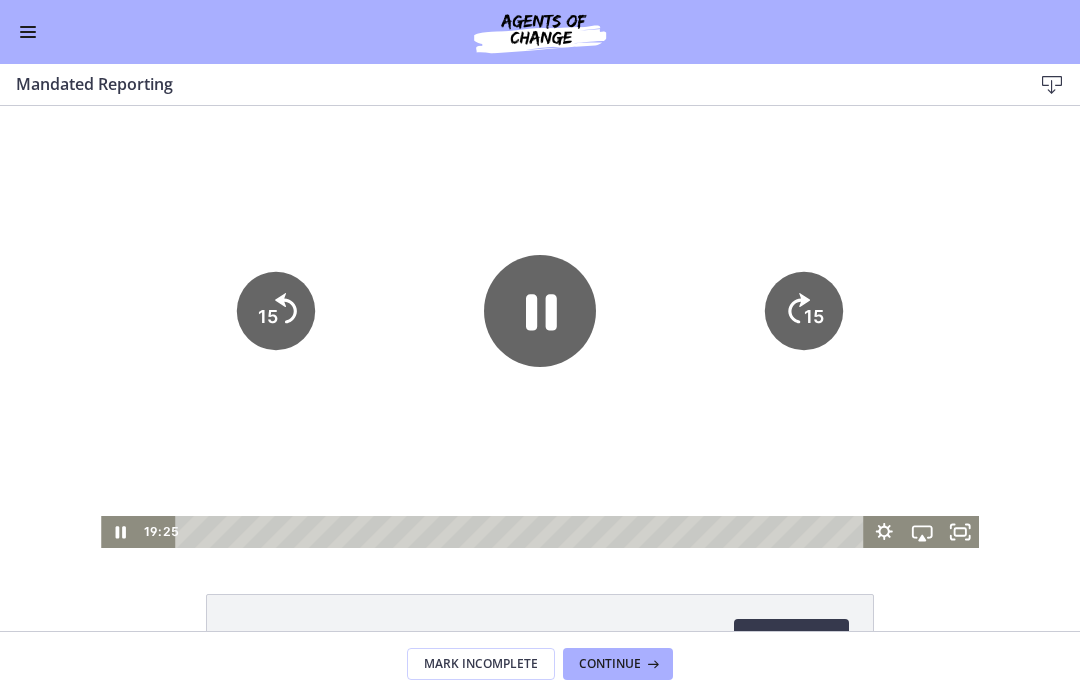 click 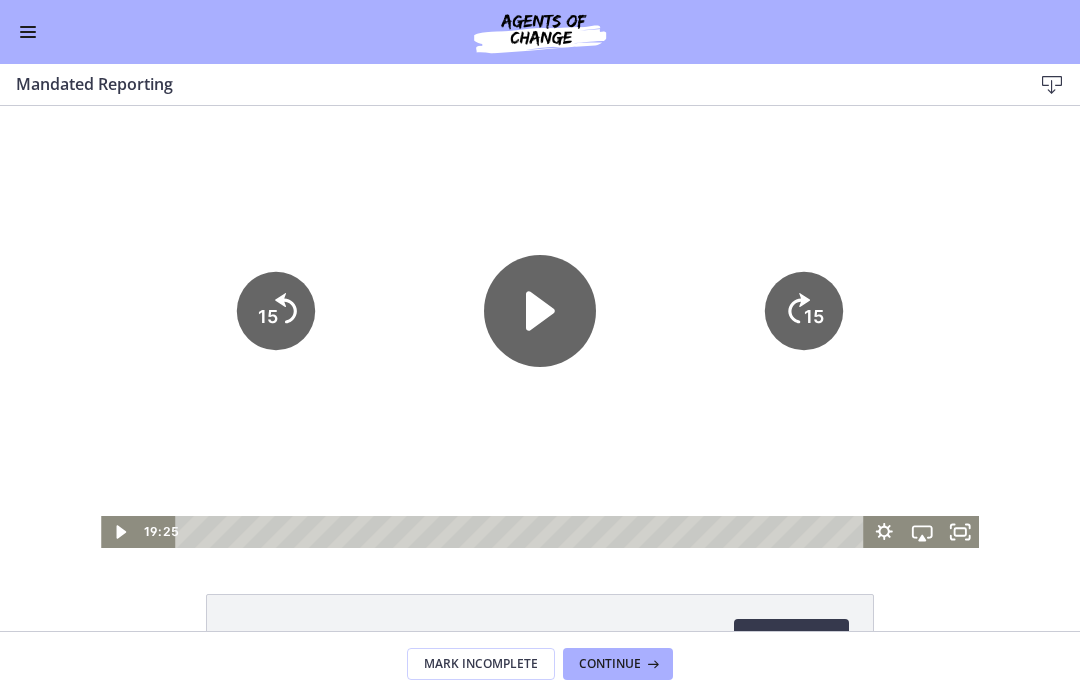 click 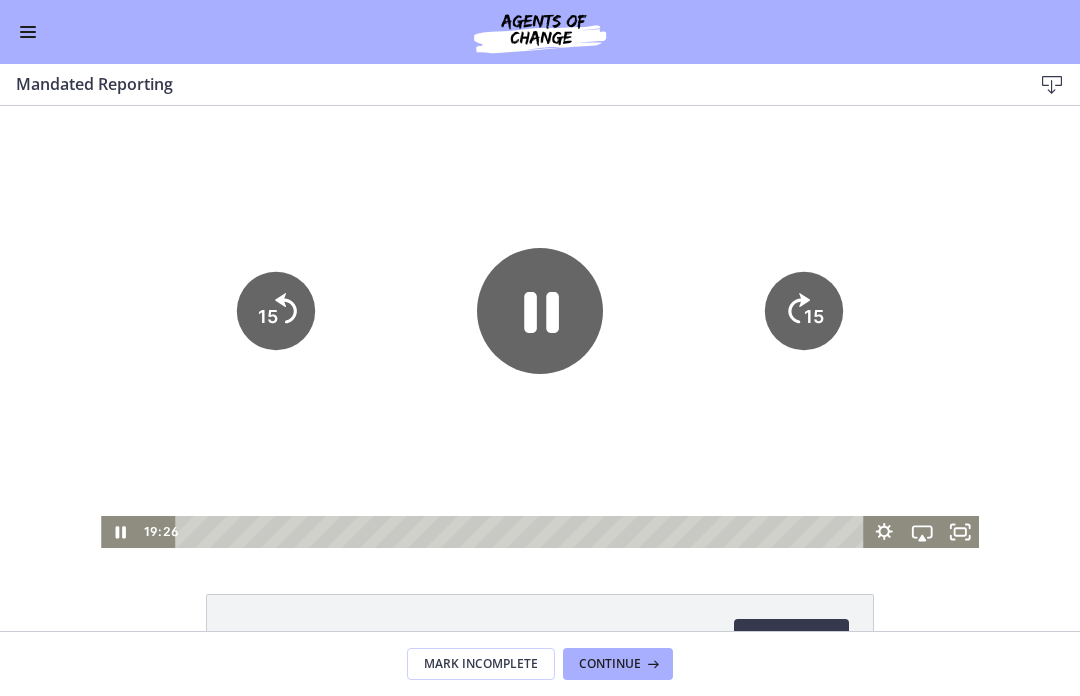 click 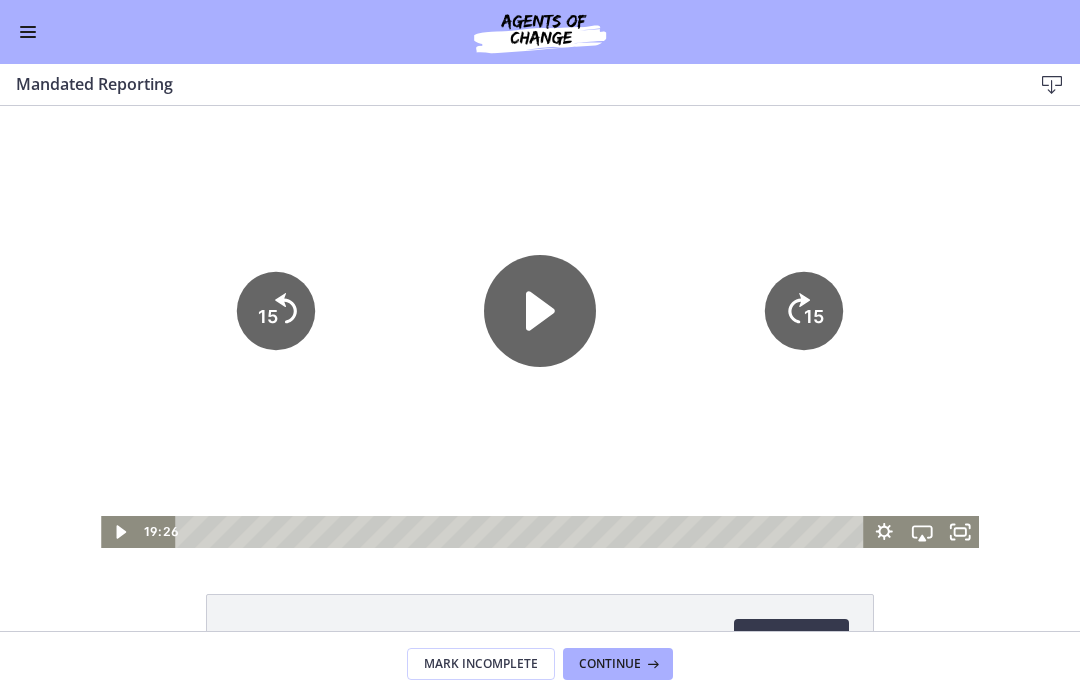 click 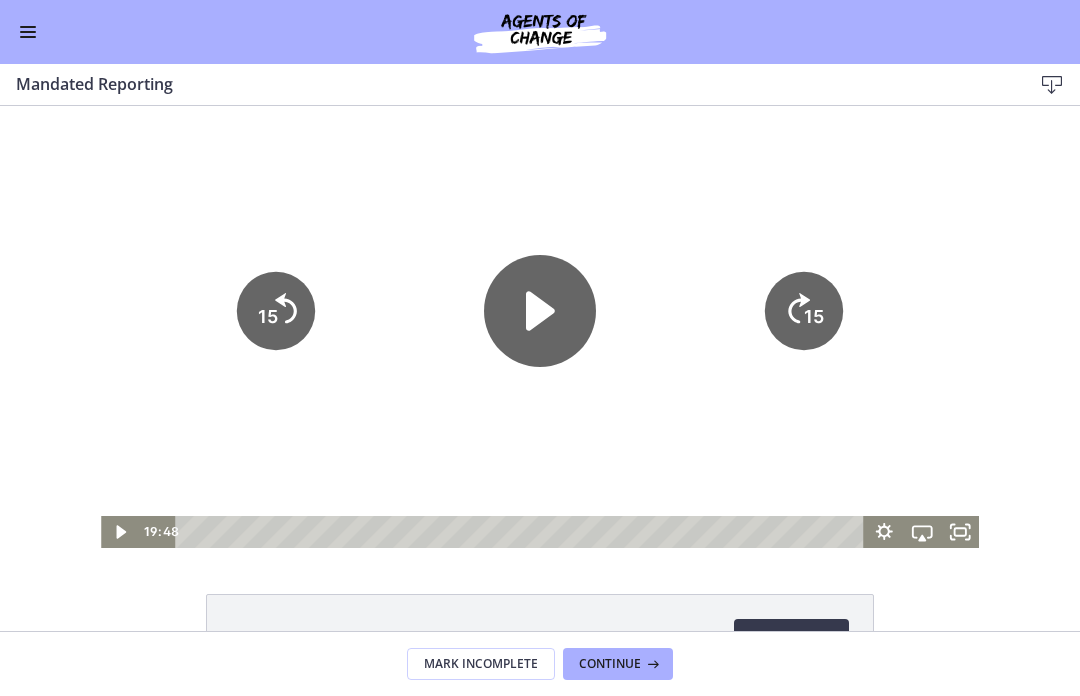 click 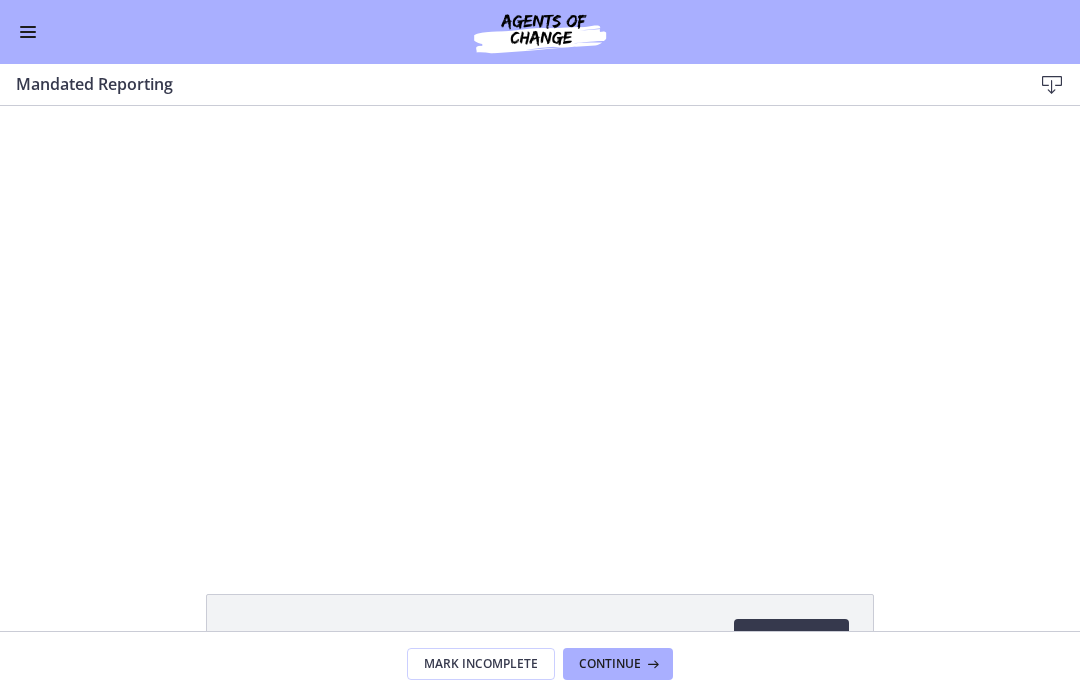 click at bounding box center (540, 327) 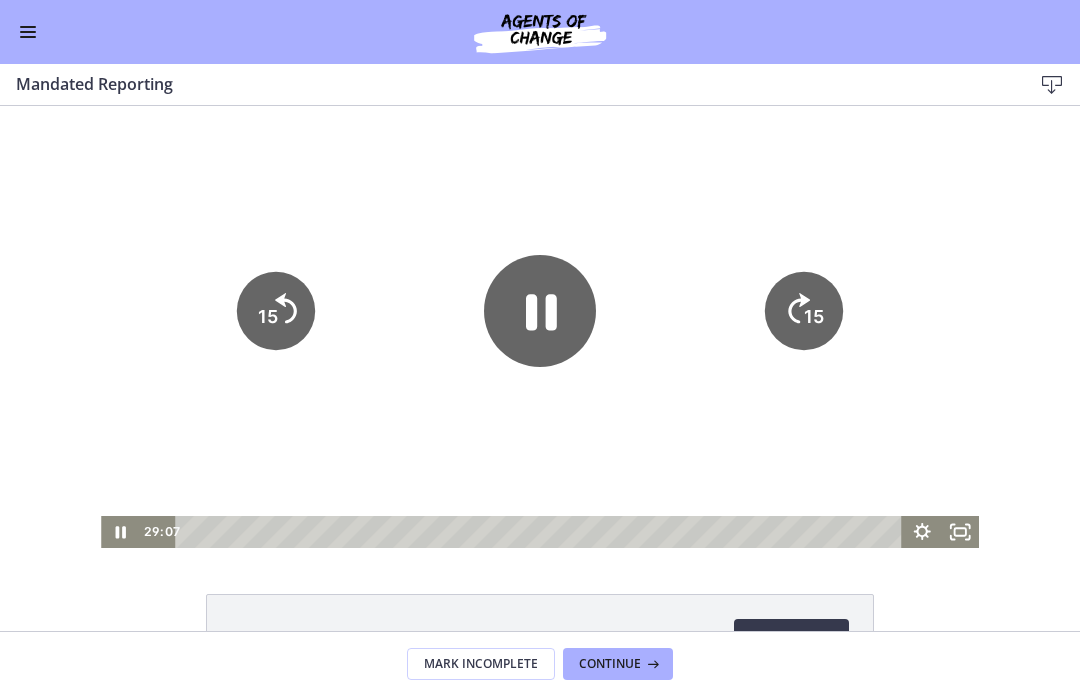 click 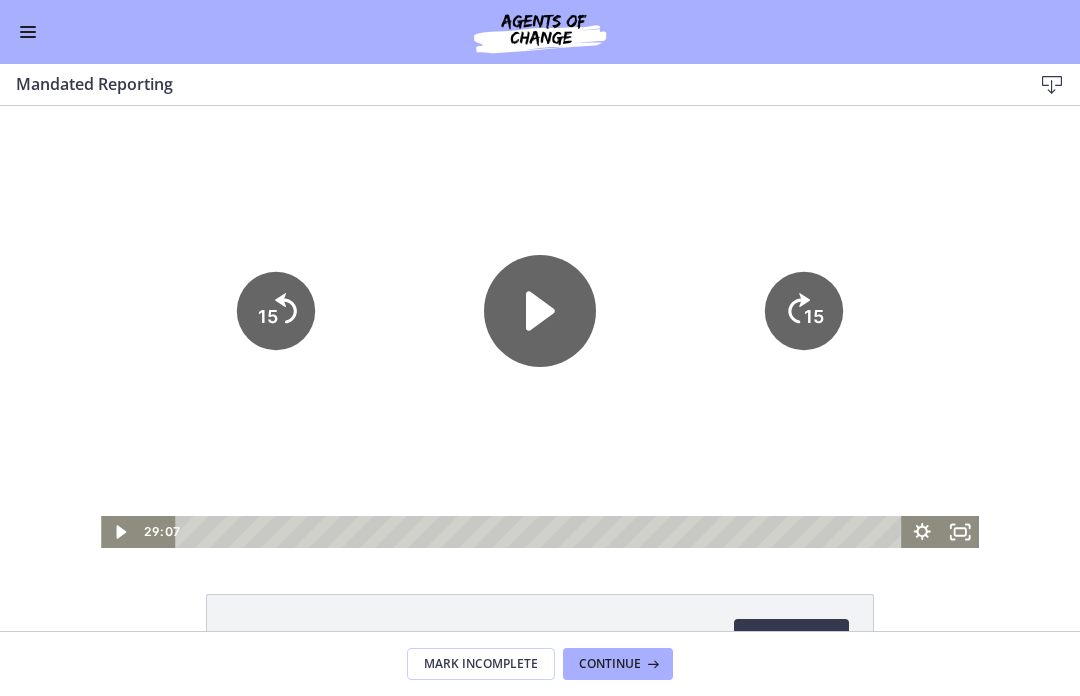 click 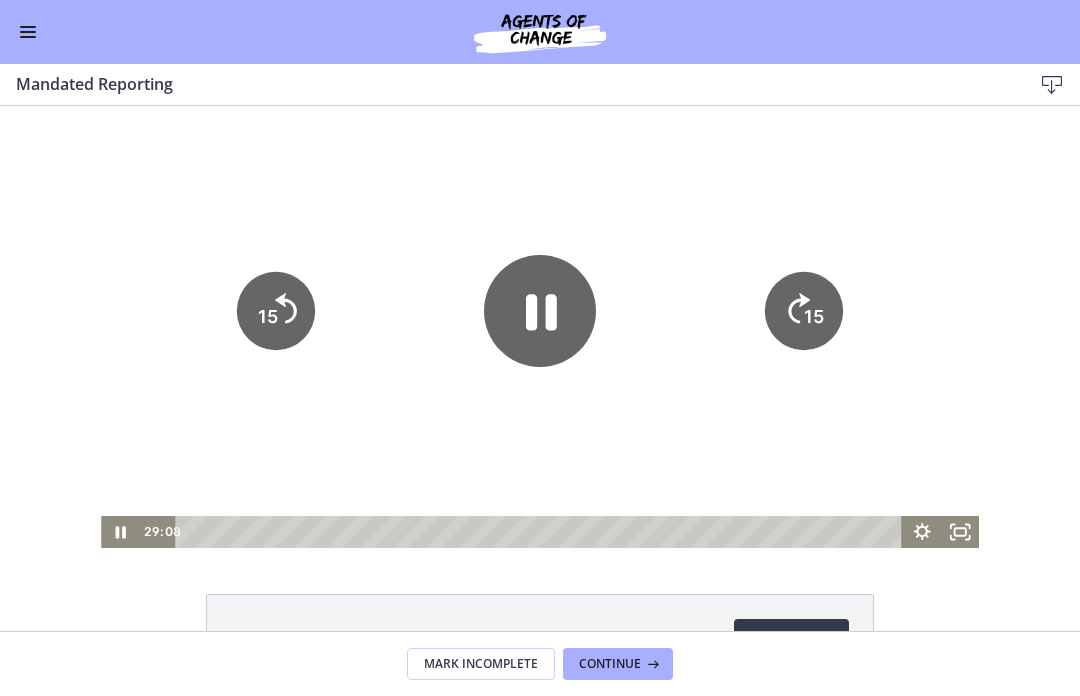 click at bounding box center [540, 327] 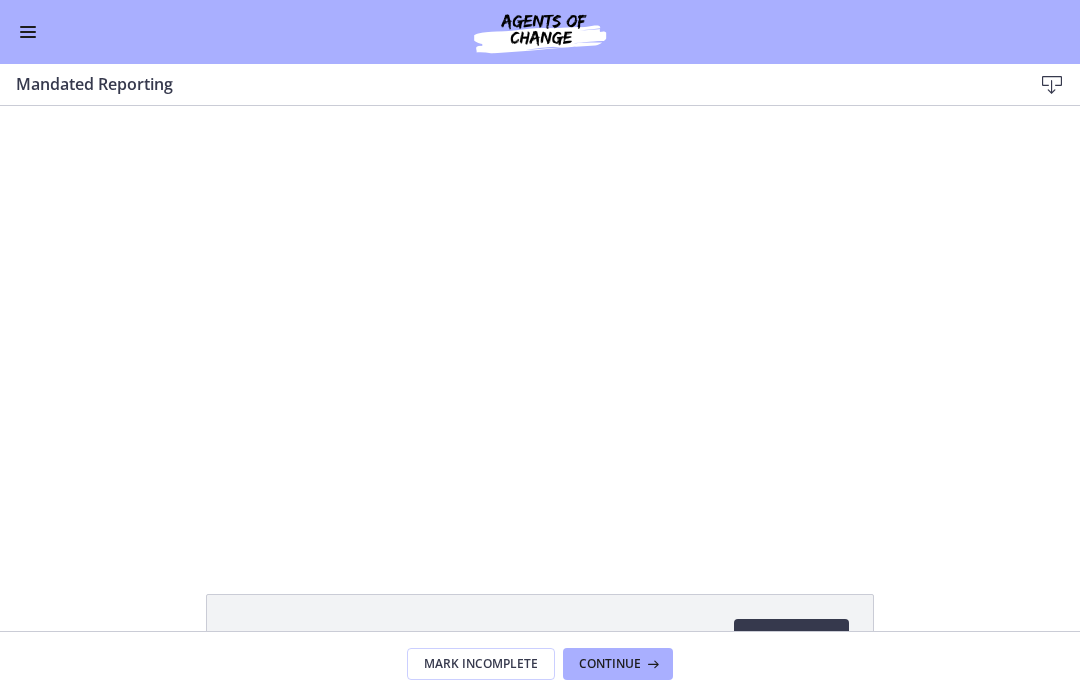 click at bounding box center (540, 327) 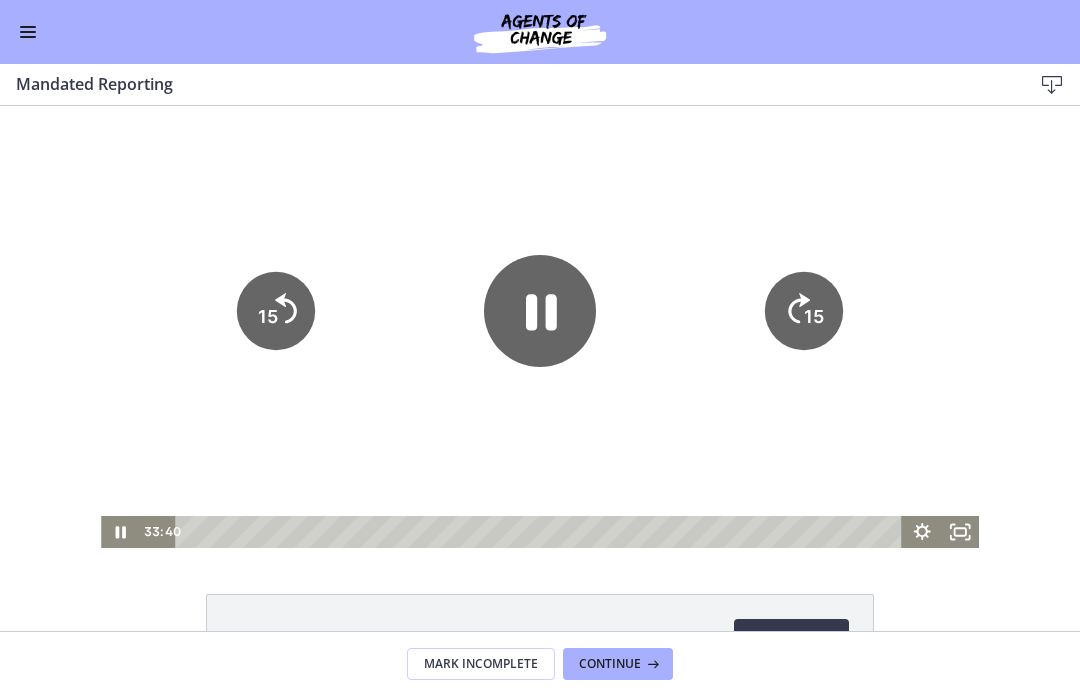 click 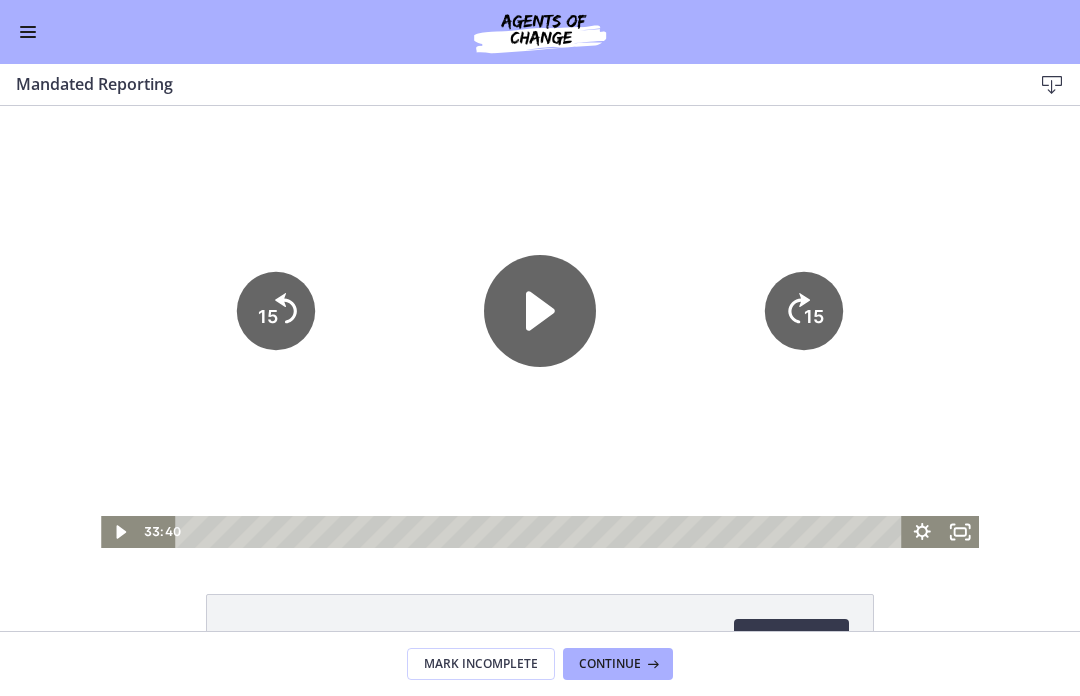 click 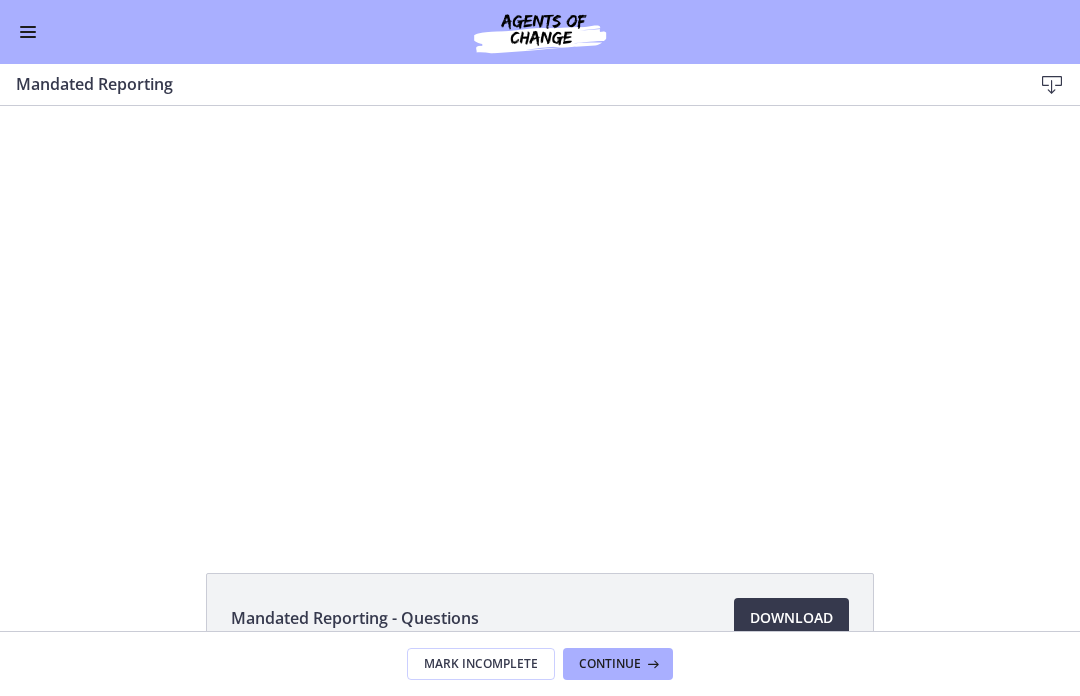 scroll, scrollTop: 22, scrollLeft: 0, axis: vertical 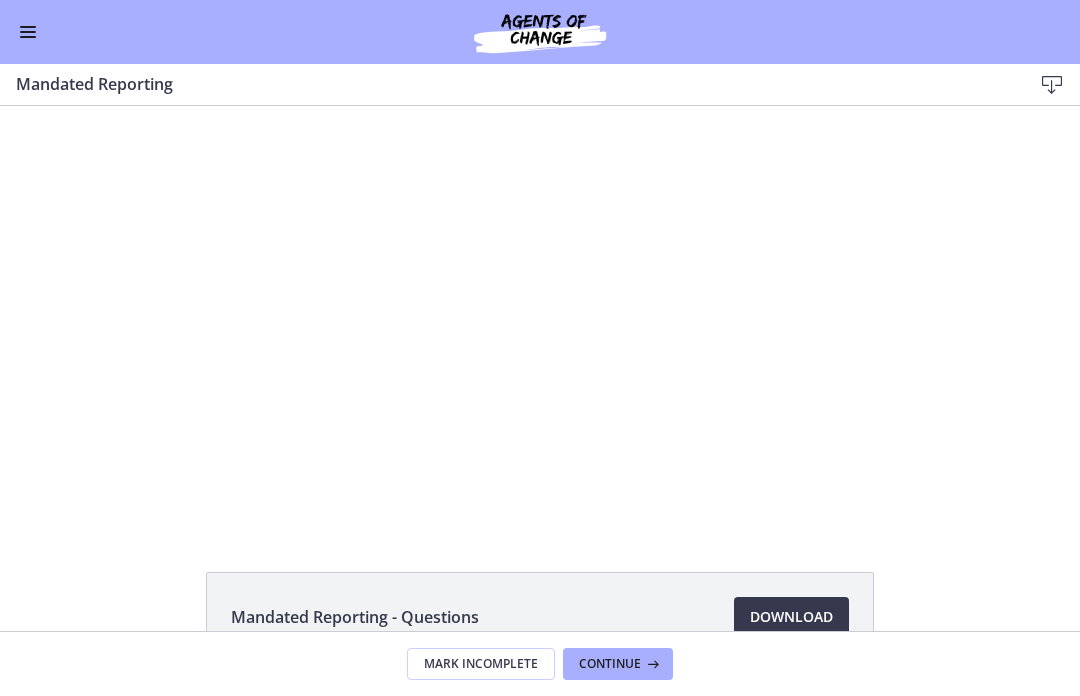 click at bounding box center [540, 305] 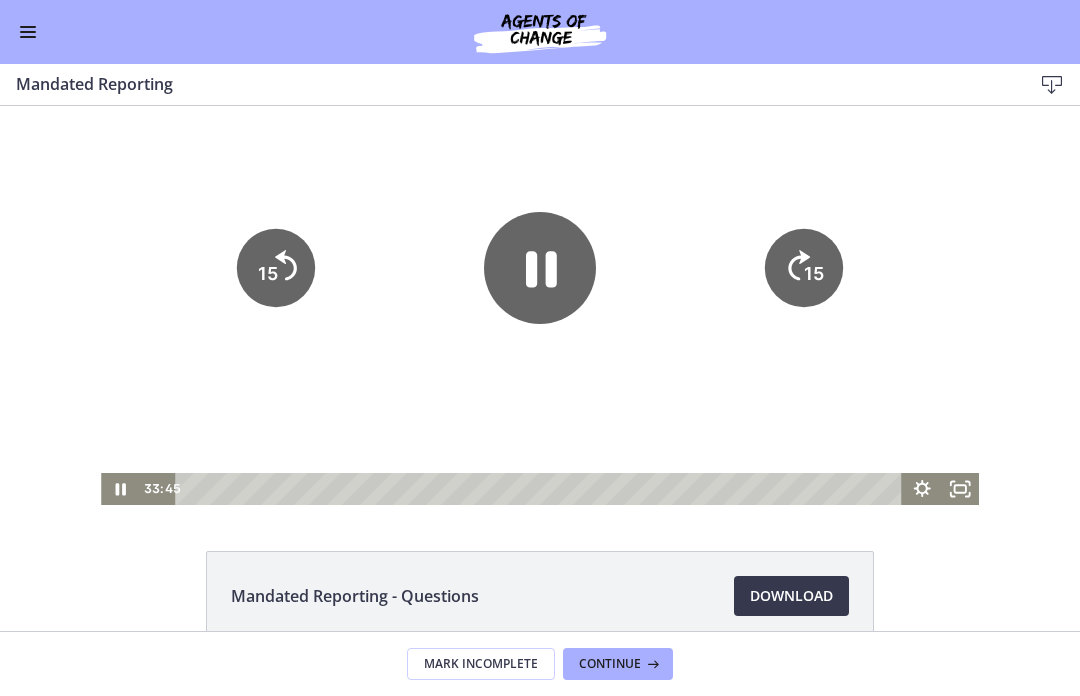 scroll, scrollTop: 45, scrollLeft: 0, axis: vertical 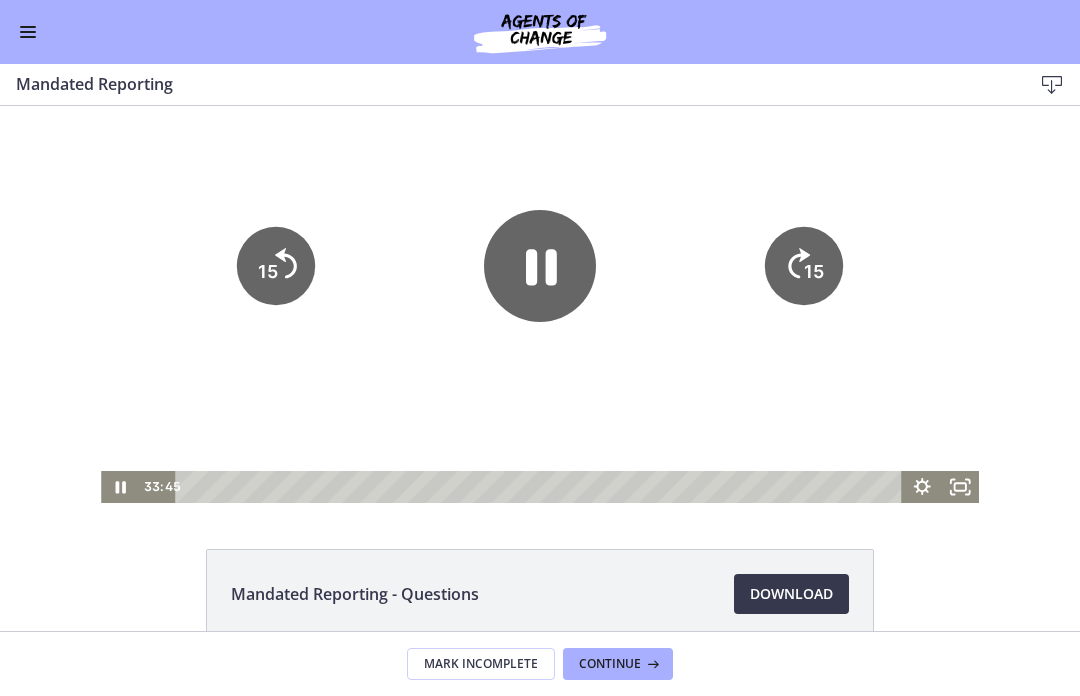 click at bounding box center [540, 282] 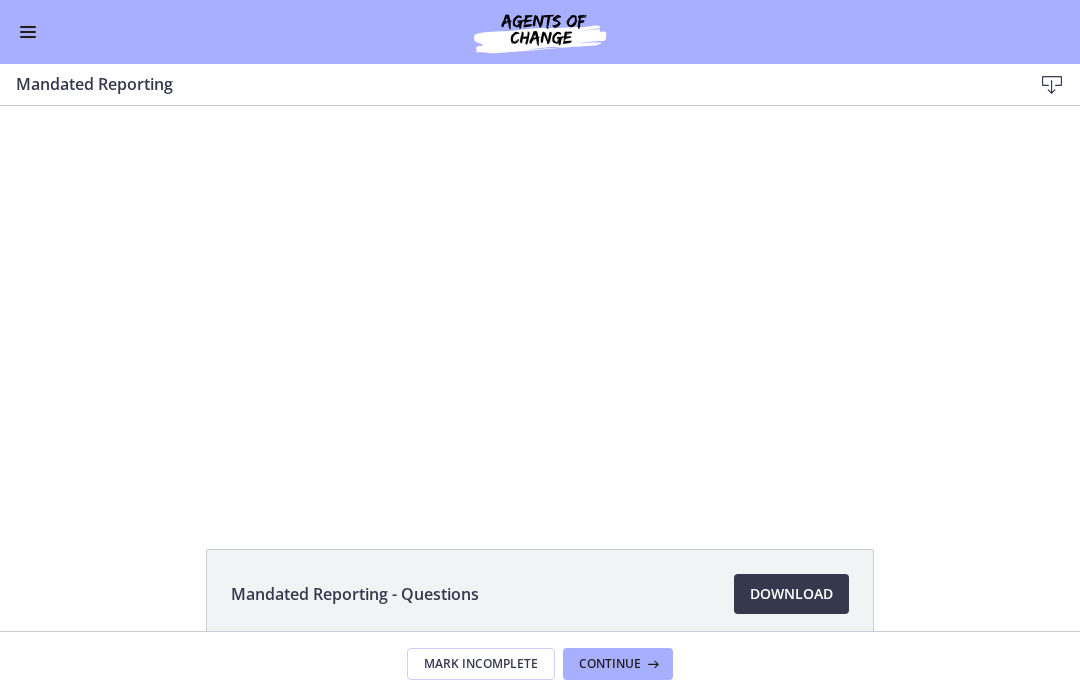 click at bounding box center [540, 282] 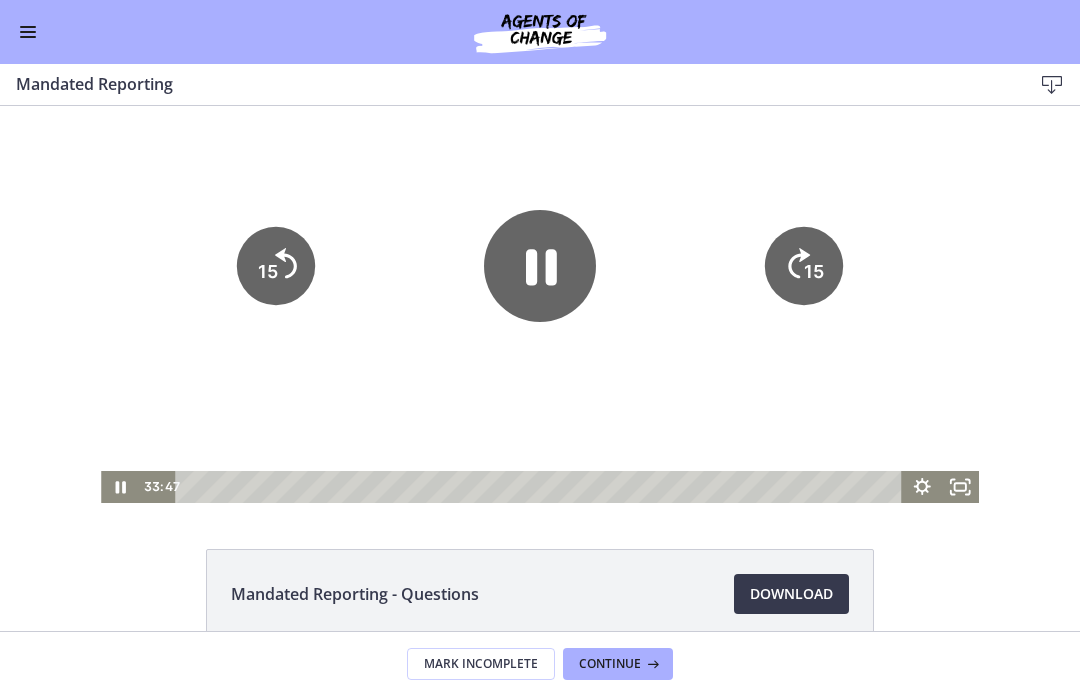 click 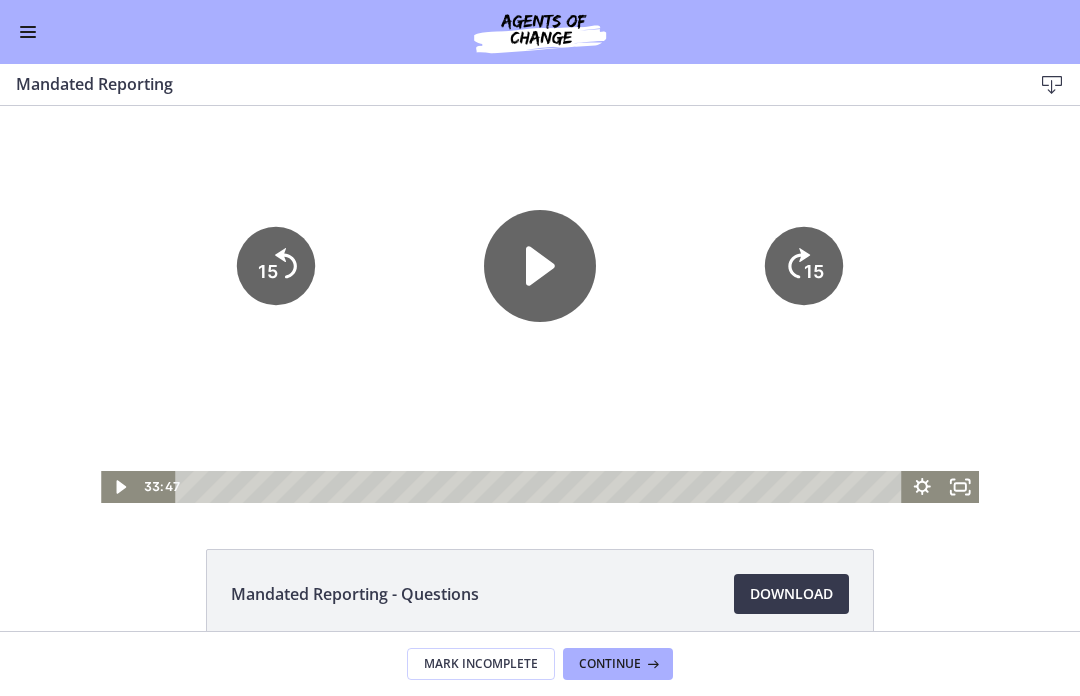 click 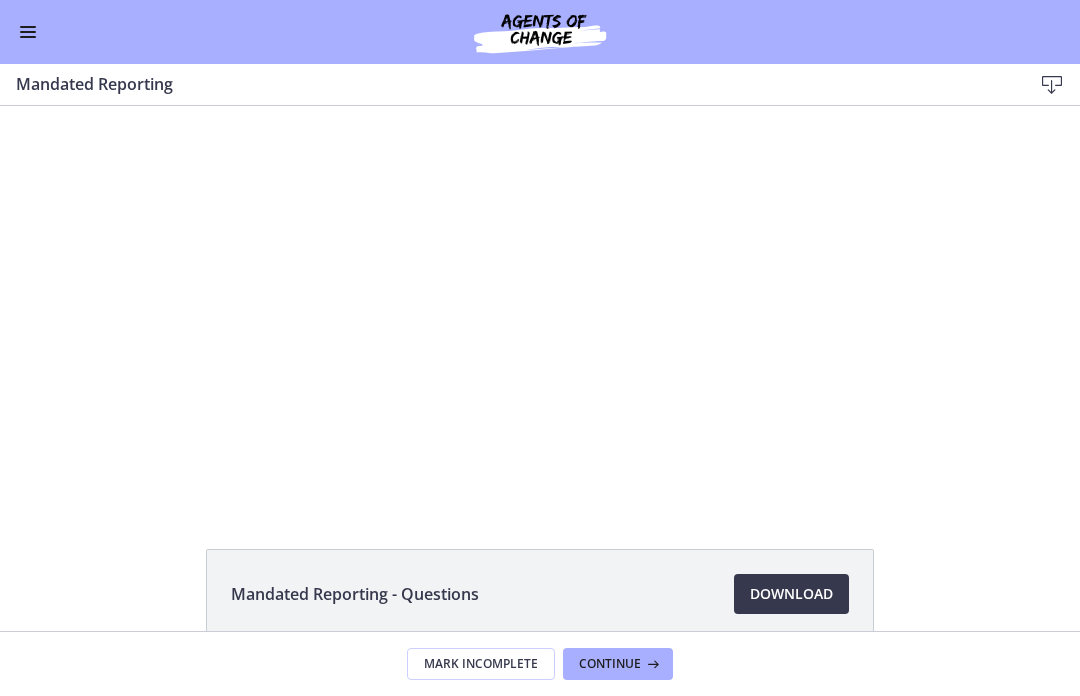 click at bounding box center (540, 282) 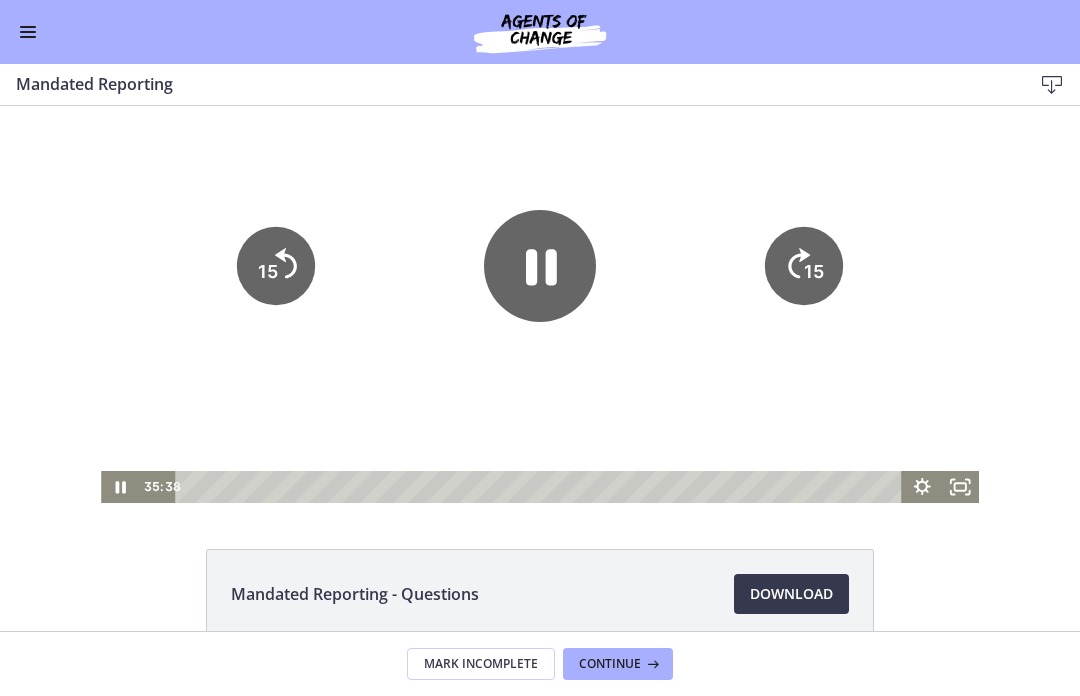 click 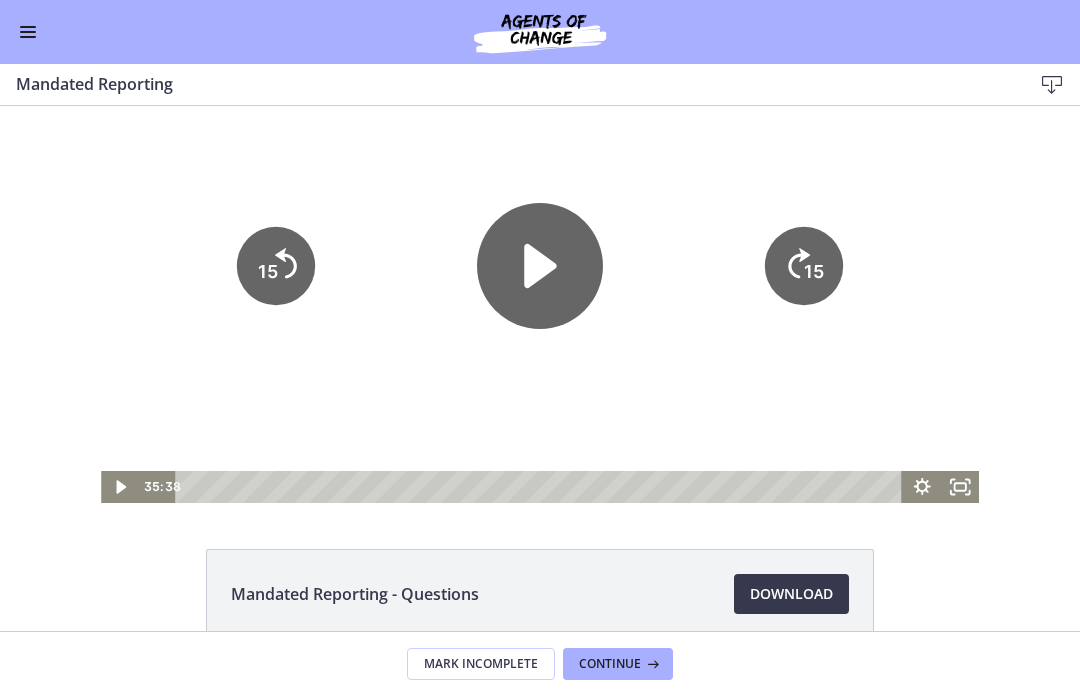 click 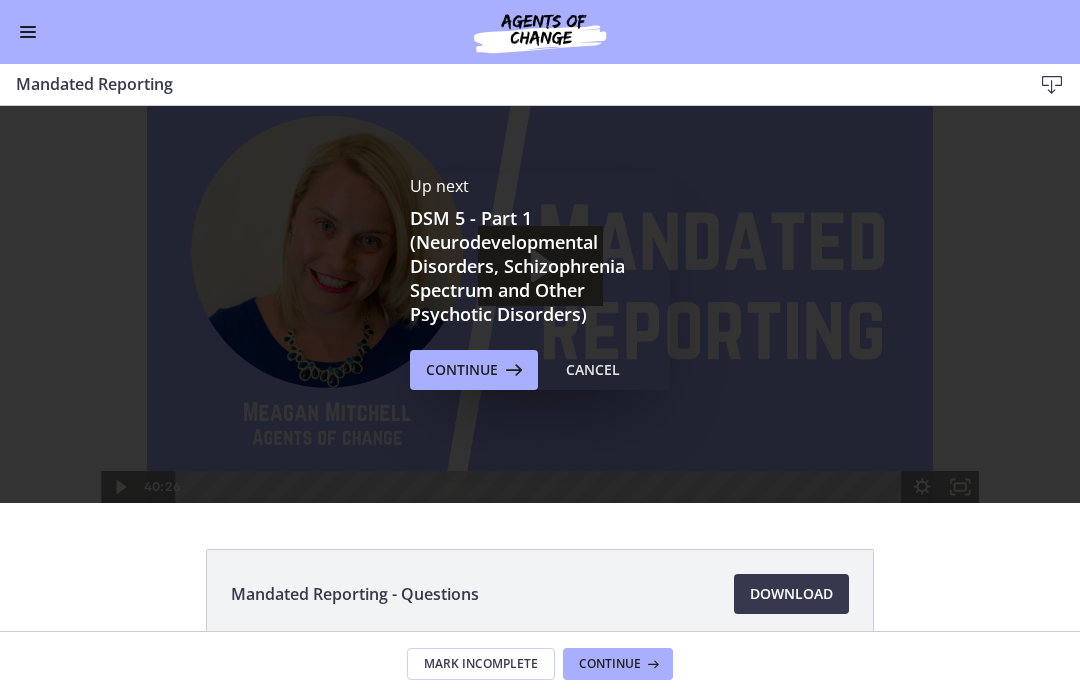scroll, scrollTop: 0, scrollLeft: 0, axis: both 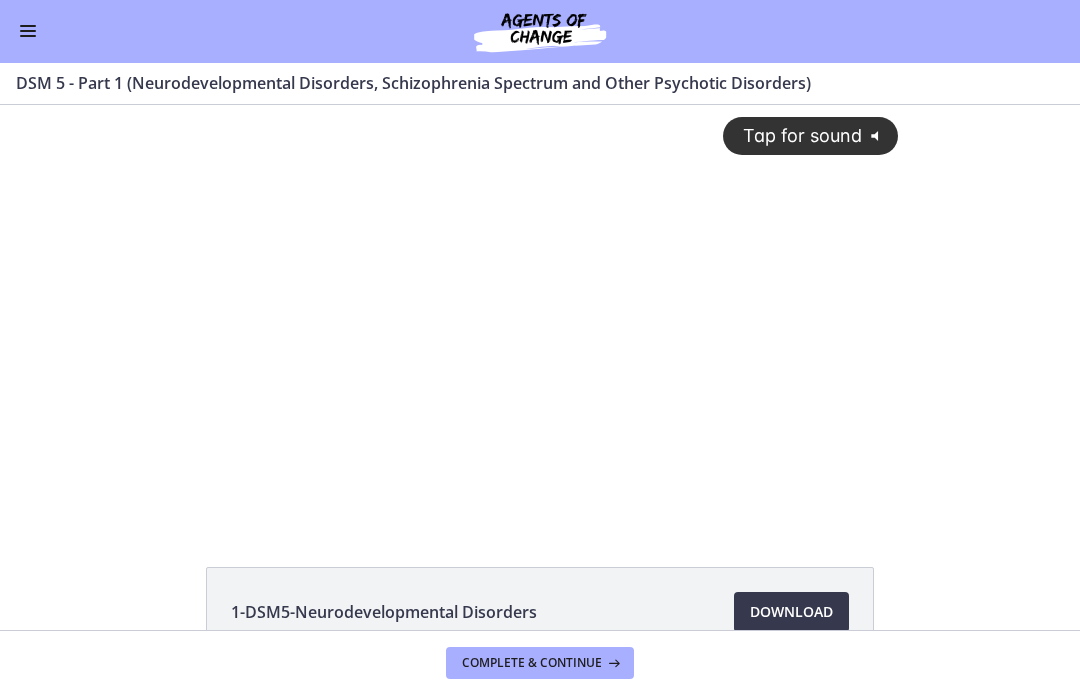 click on "Tap for sound" at bounding box center (793, 135) 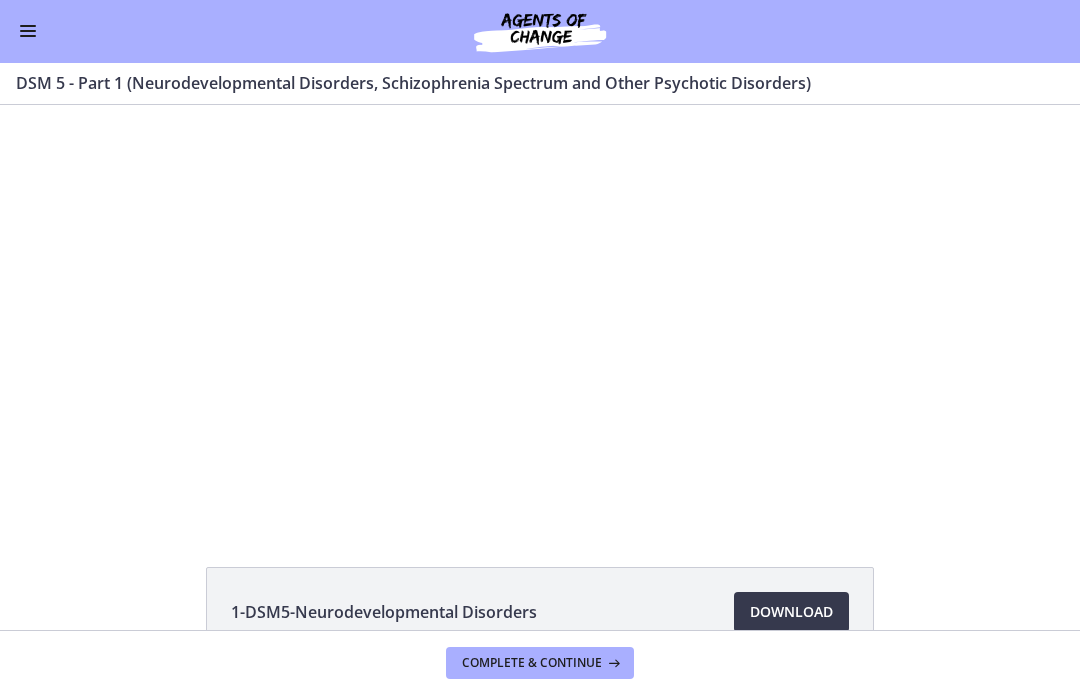 click at bounding box center (540, 313) 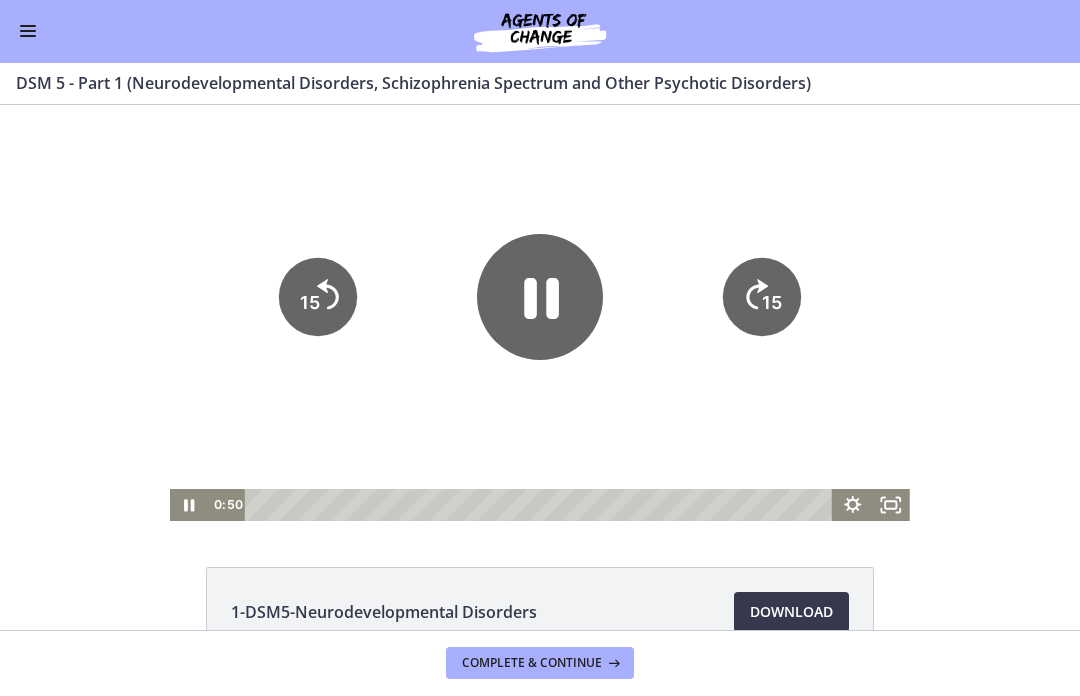 click 